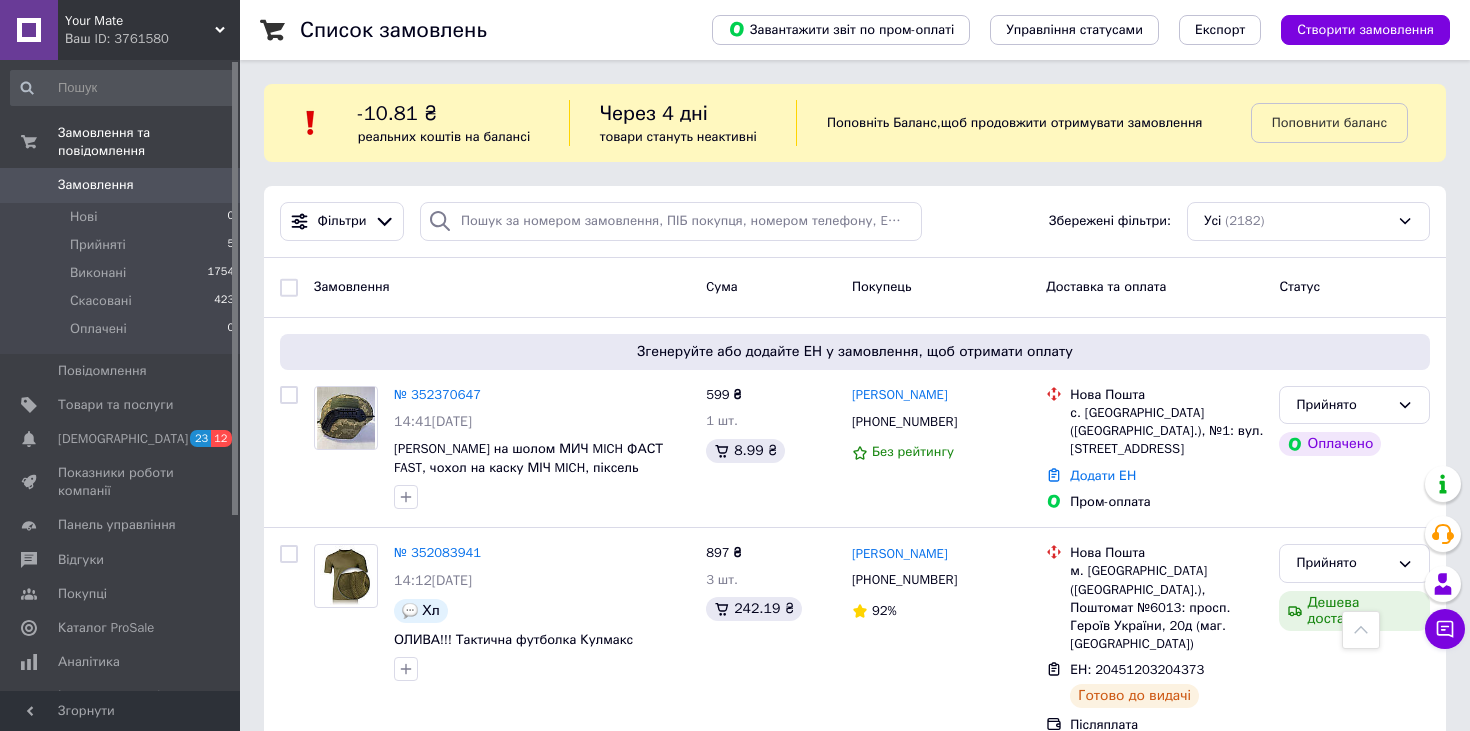 scroll, scrollTop: 417, scrollLeft: 0, axis: vertical 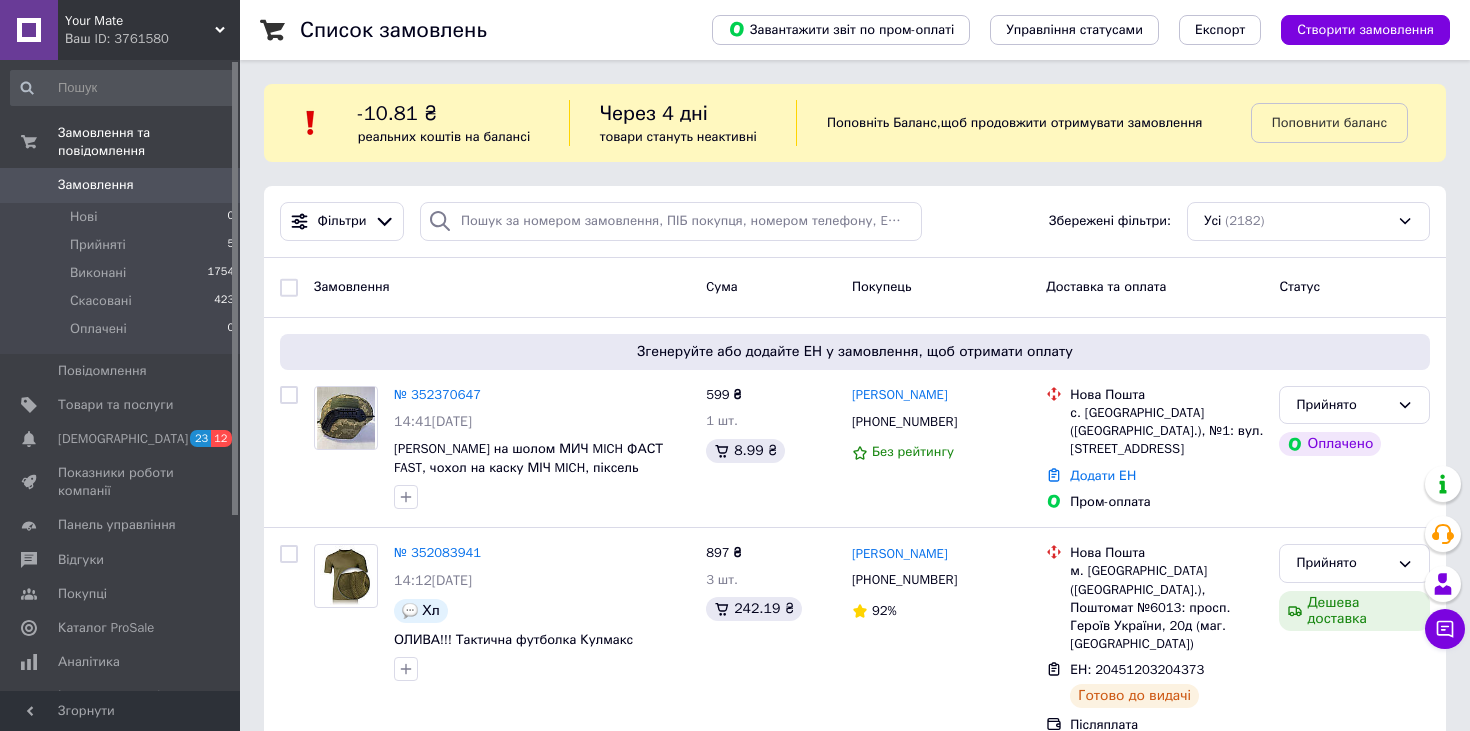 click on "Замовлення 0" at bounding box center (123, 185) 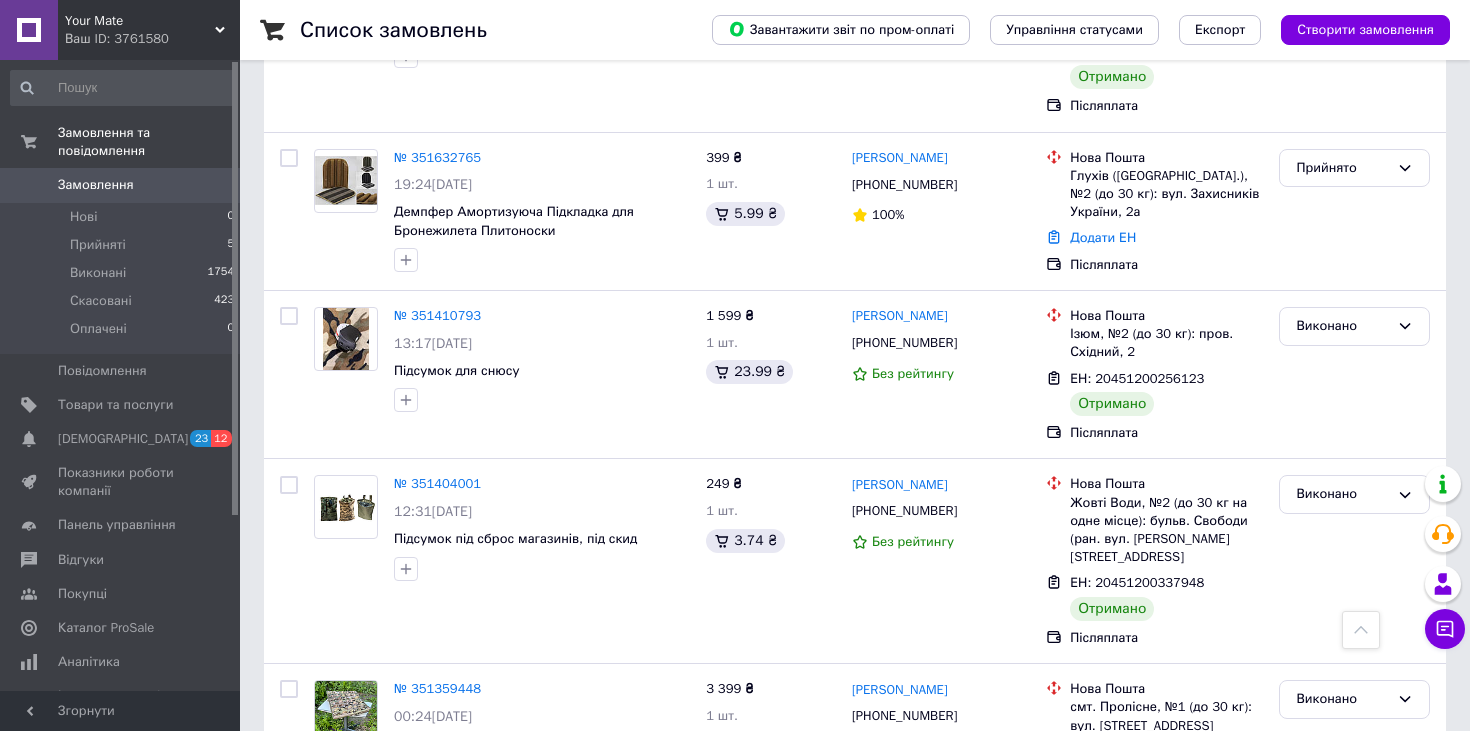 scroll, scrollTop: 1867, scrollLeft: 0, axis: vertical 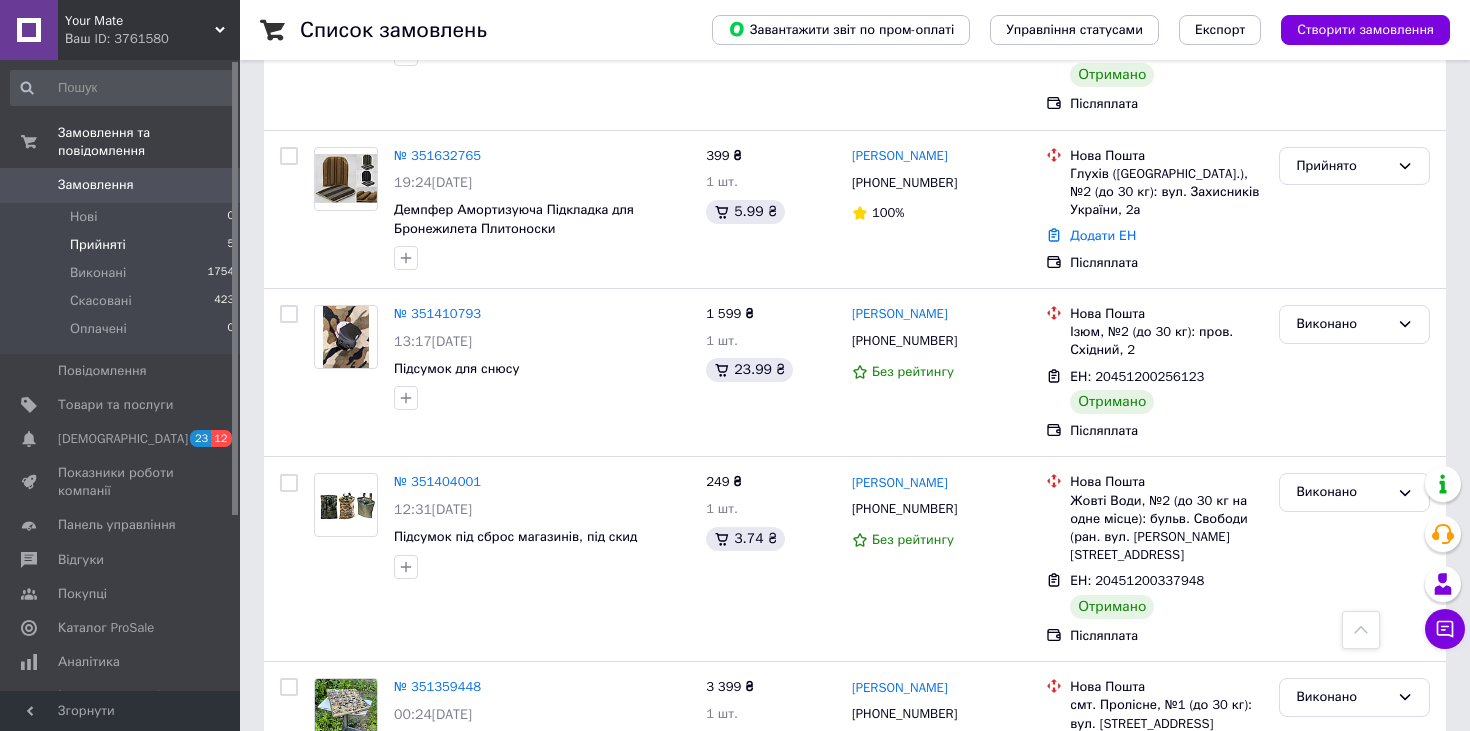 click on "Прийняті 5" at bounding box center (123, 245) 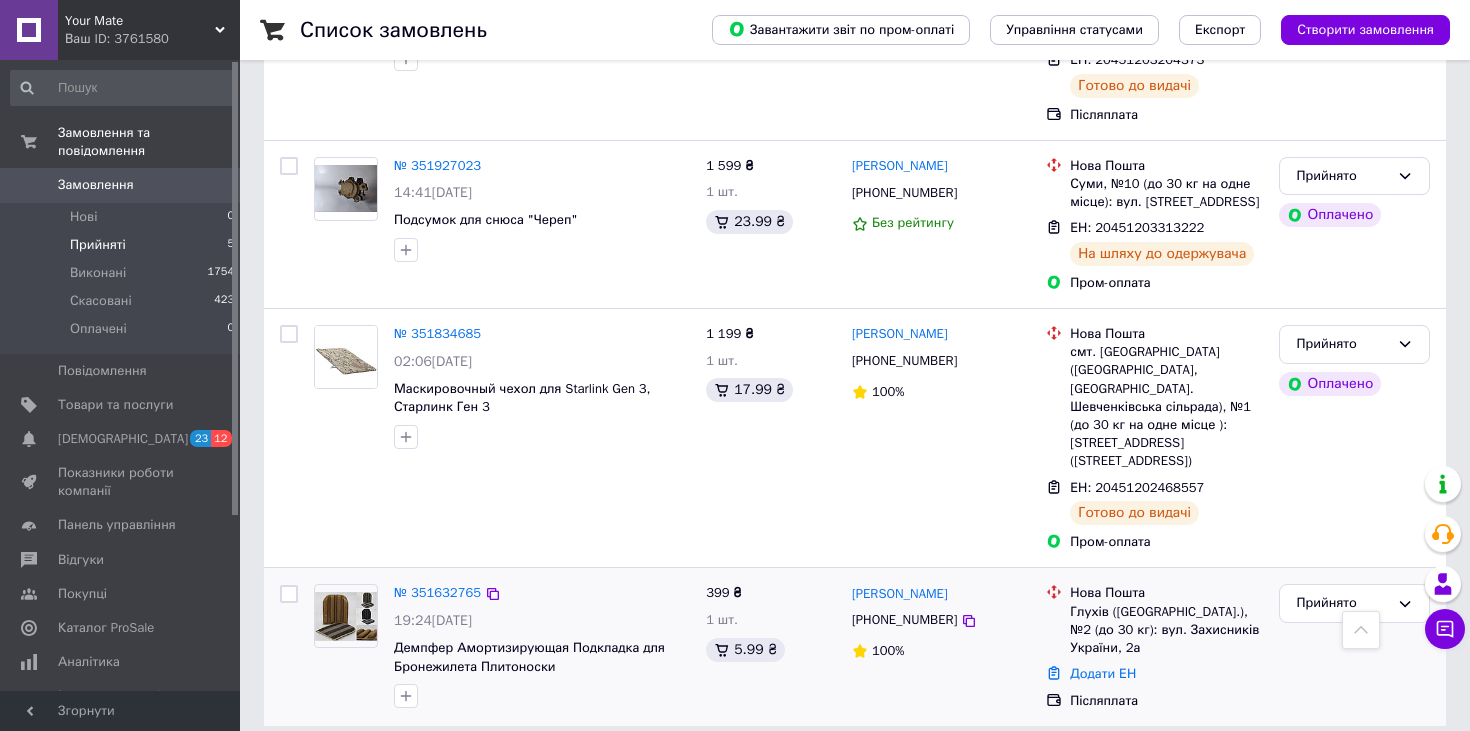 scroll, scrollTop: 681, scrollLeft: 0, axis: vertical 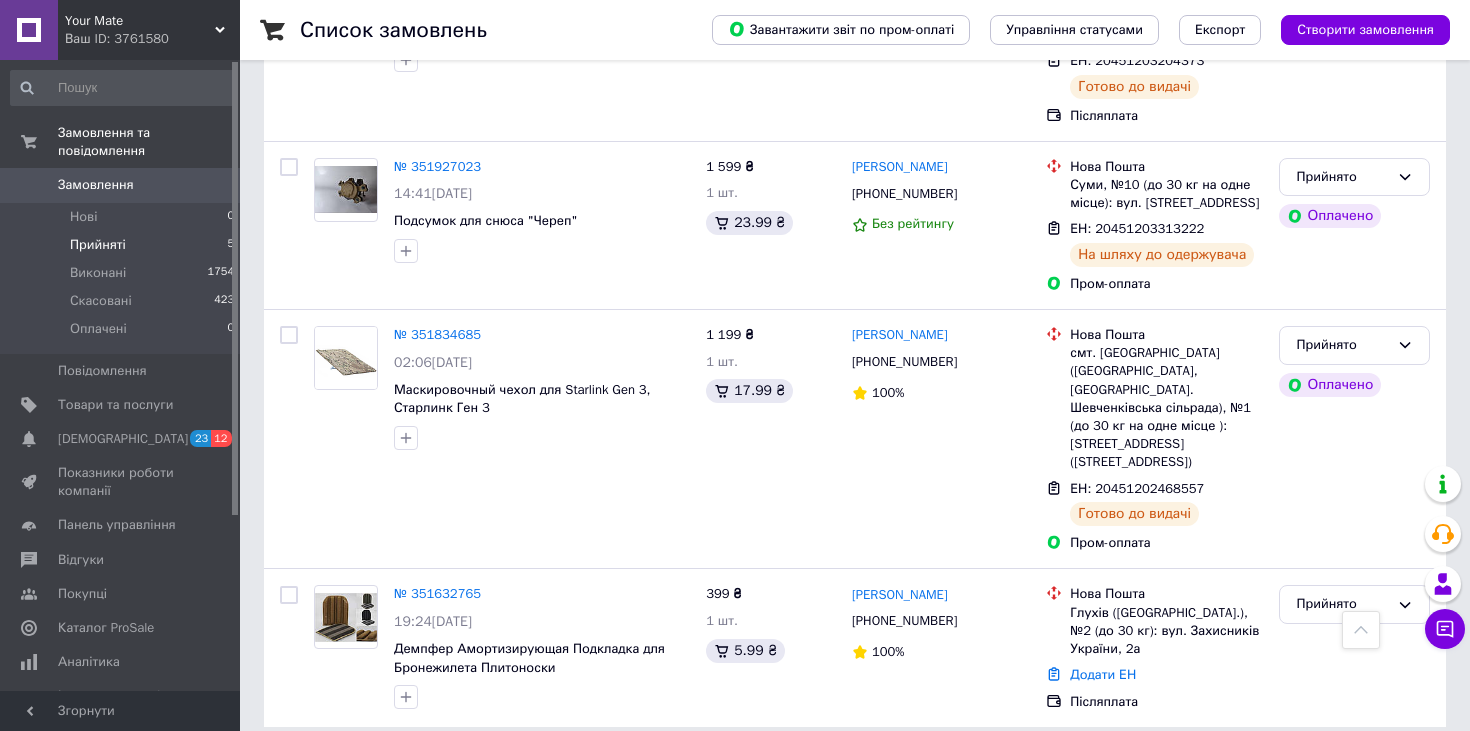 click on "Прийняті 5" at bounding box center (123, 245) 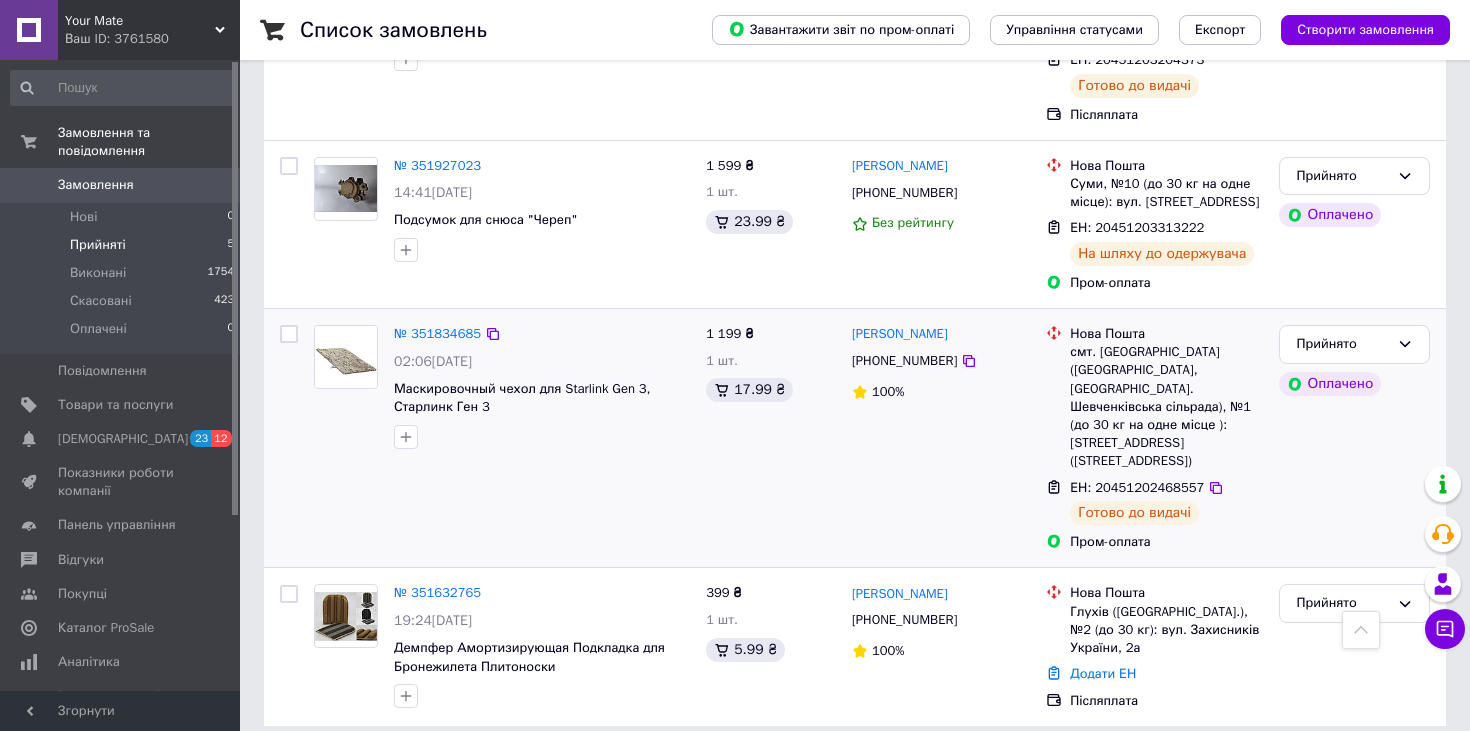 scroll, scrollTop: 681, scrollLeft: 0, axis: vertical 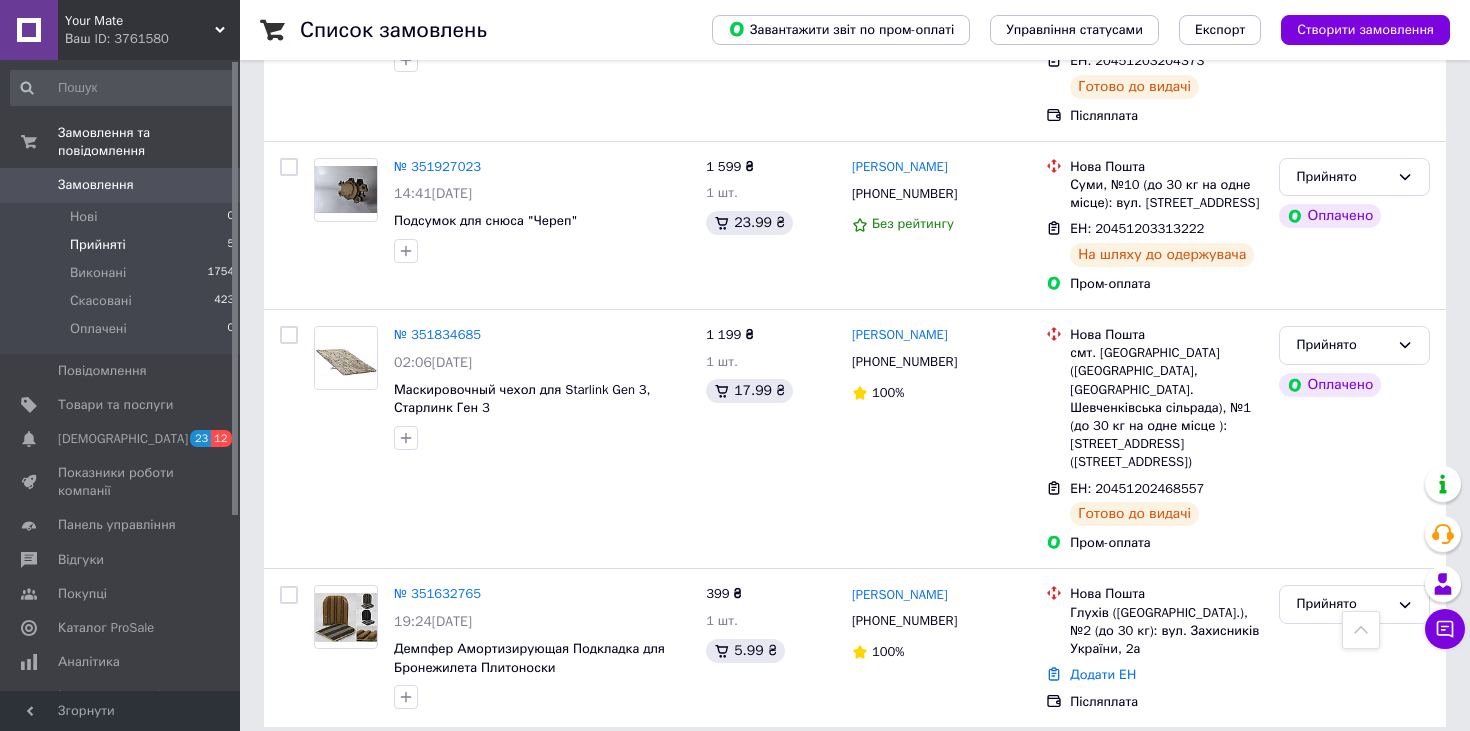 click on "Замовлення 0" at bounding box center [123, 185] 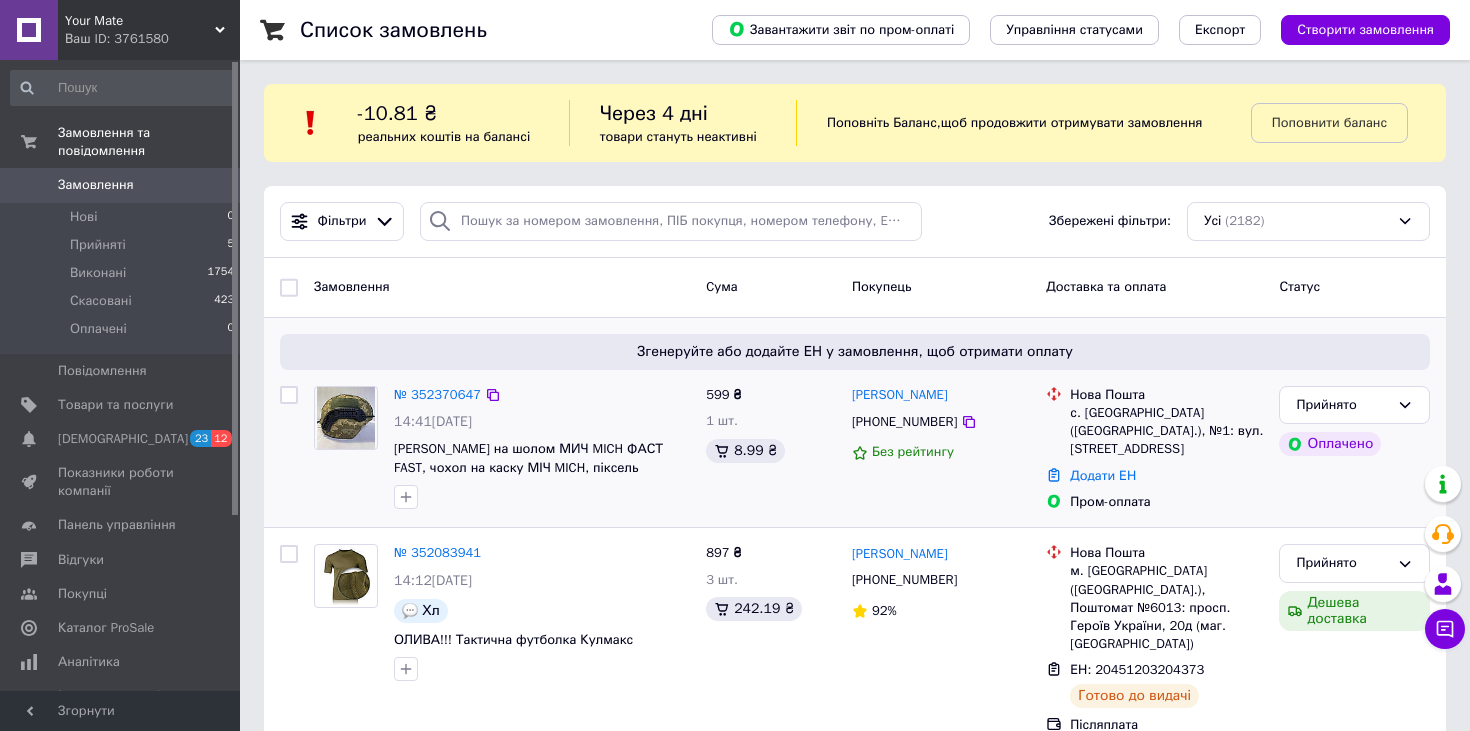 scroll, scrollTop: 351, scrollLeft: 0, axis: vertical 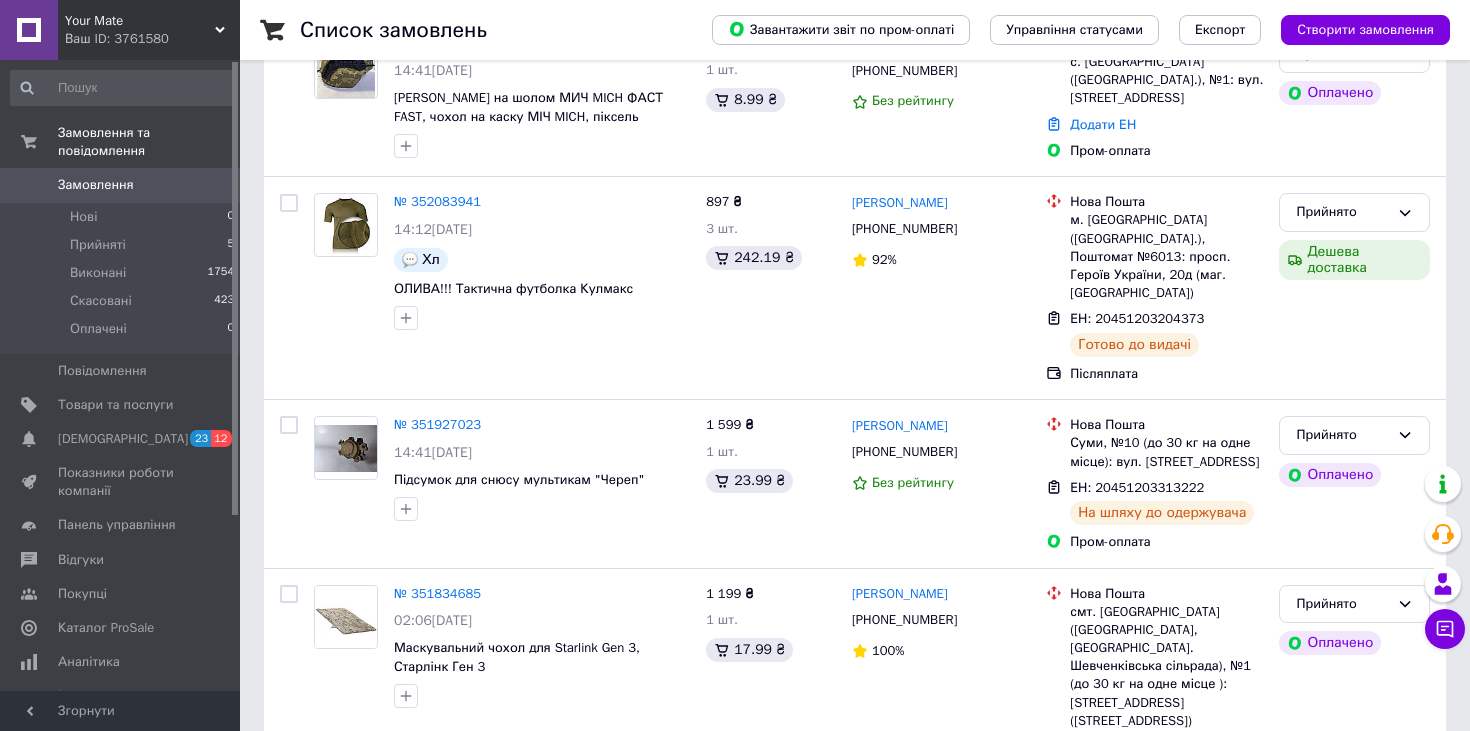 click on "Замовлення" at bounding box center [96, 185] 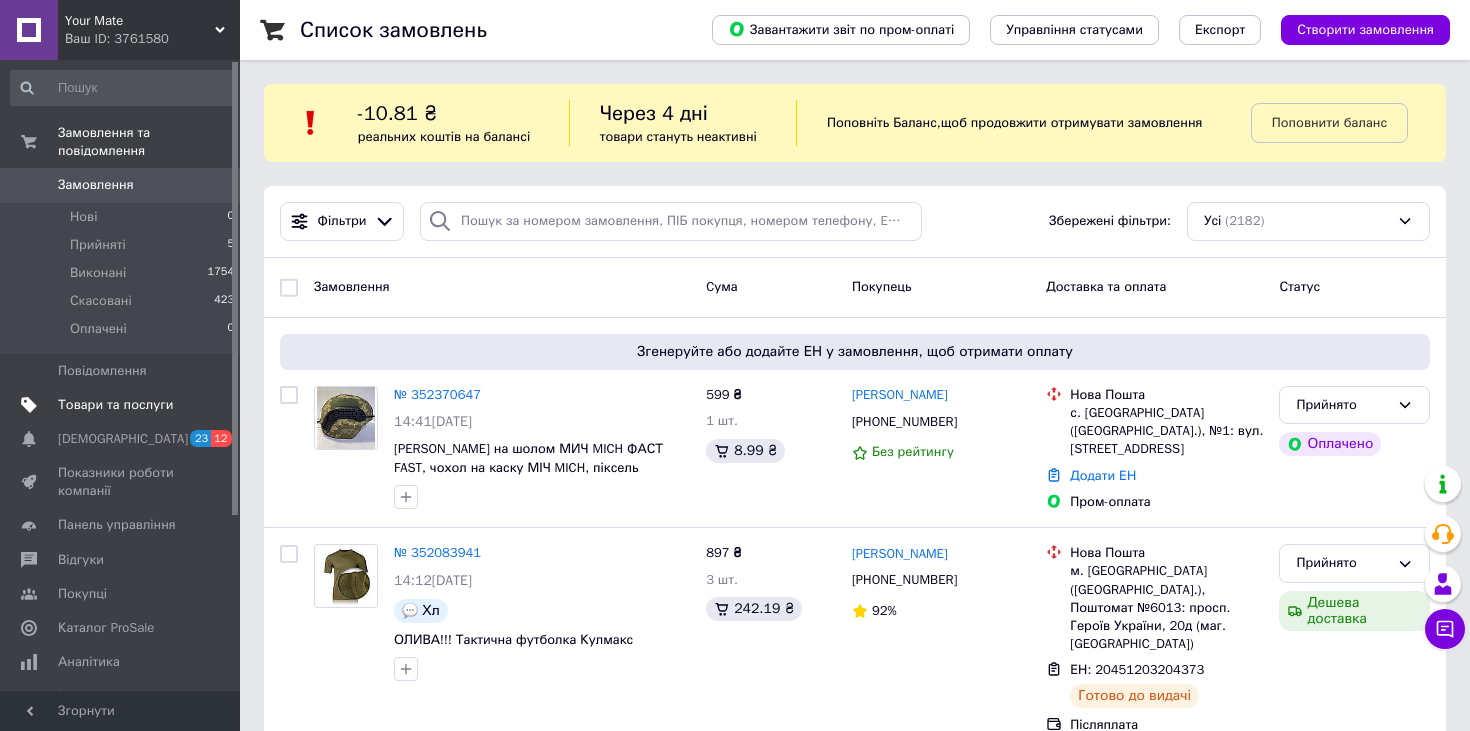 scroll, scrollTop: 0, scrollLeft: 0, axis: both 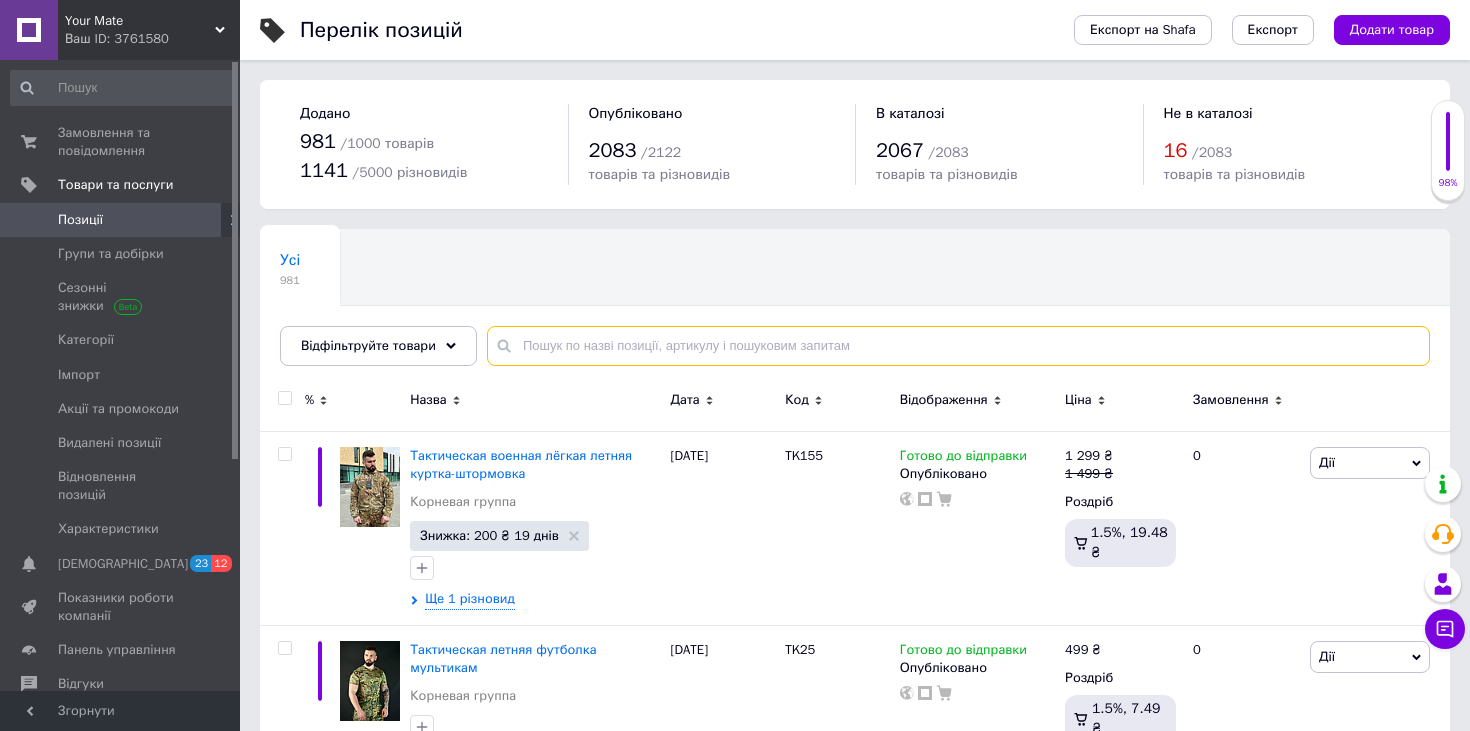 click at bounding box center (958, 346) 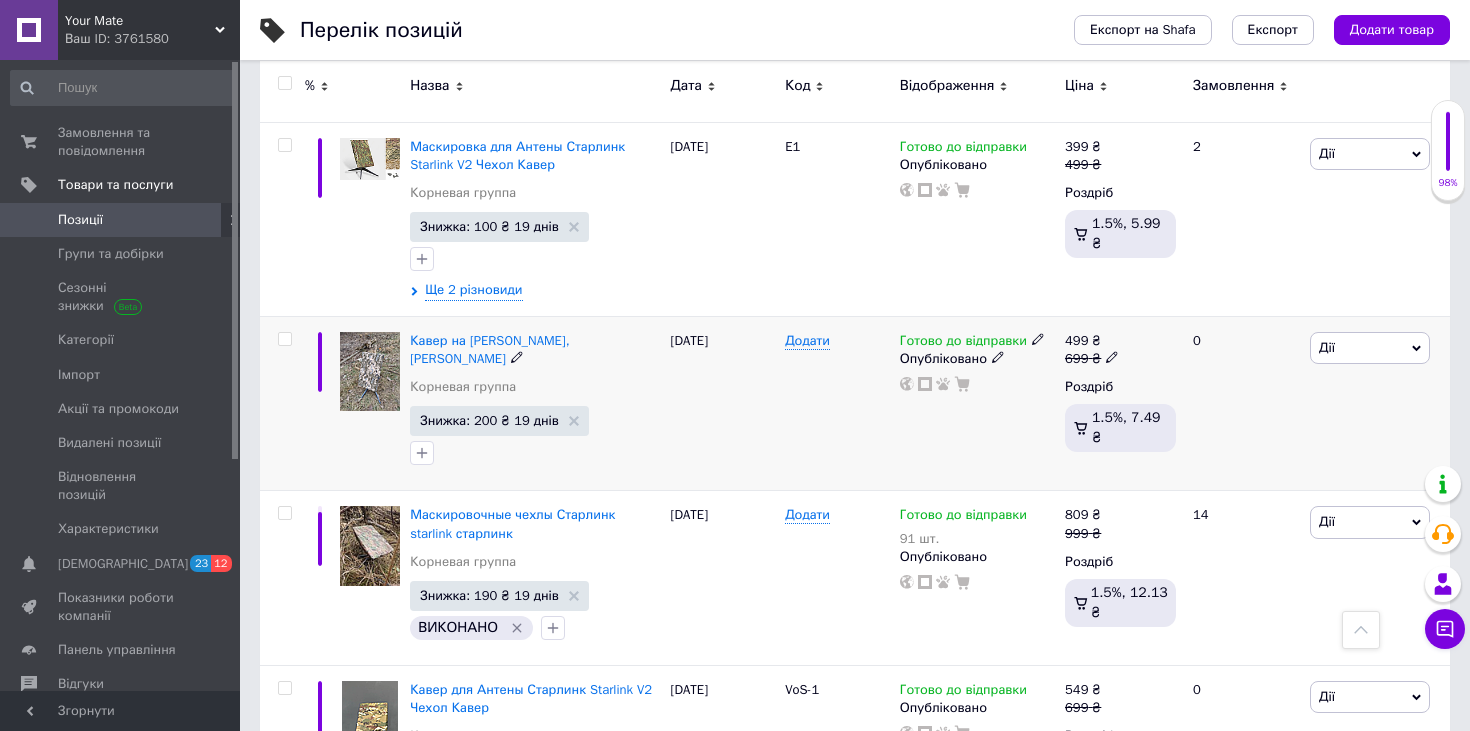 scroll, scrollTop: 1317, scrollLeft: 0, axis: vertical 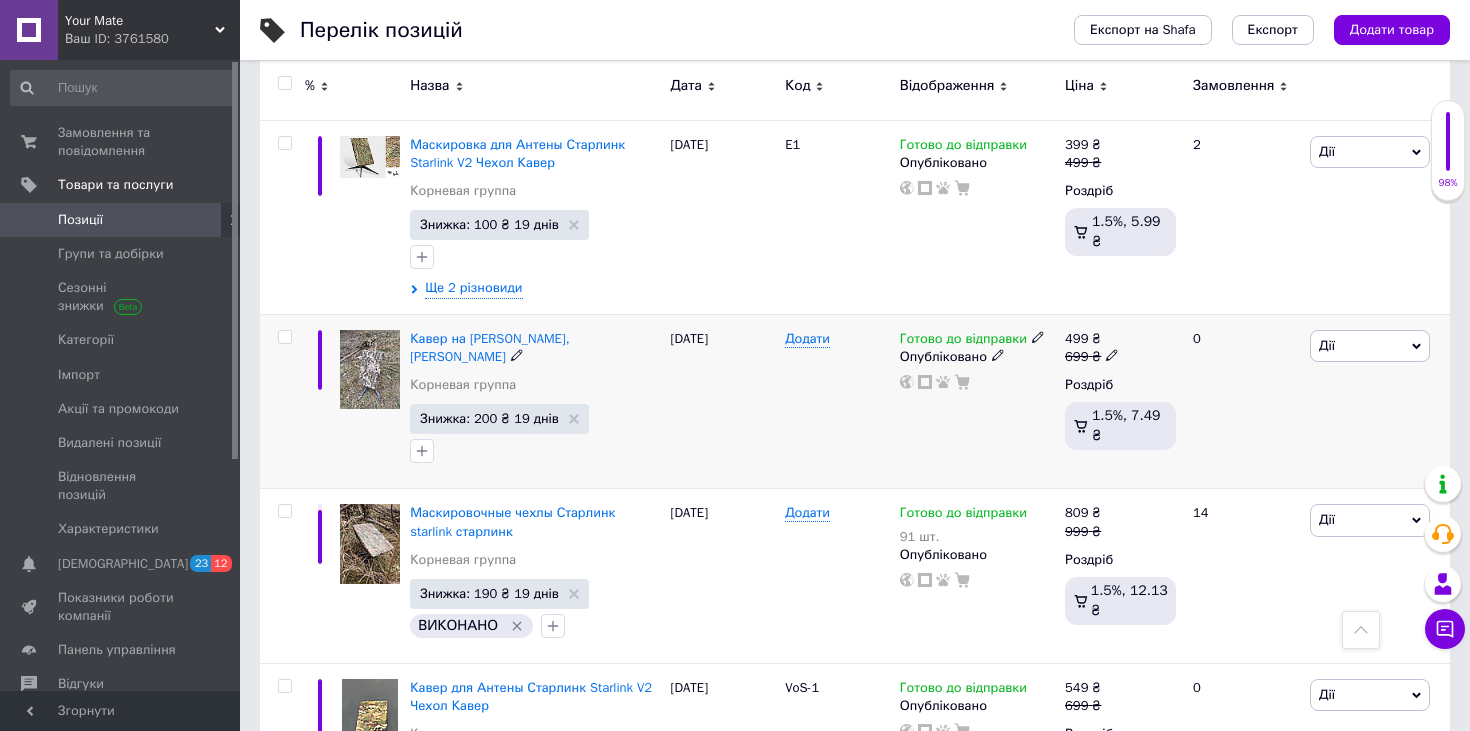 type on "чохол" 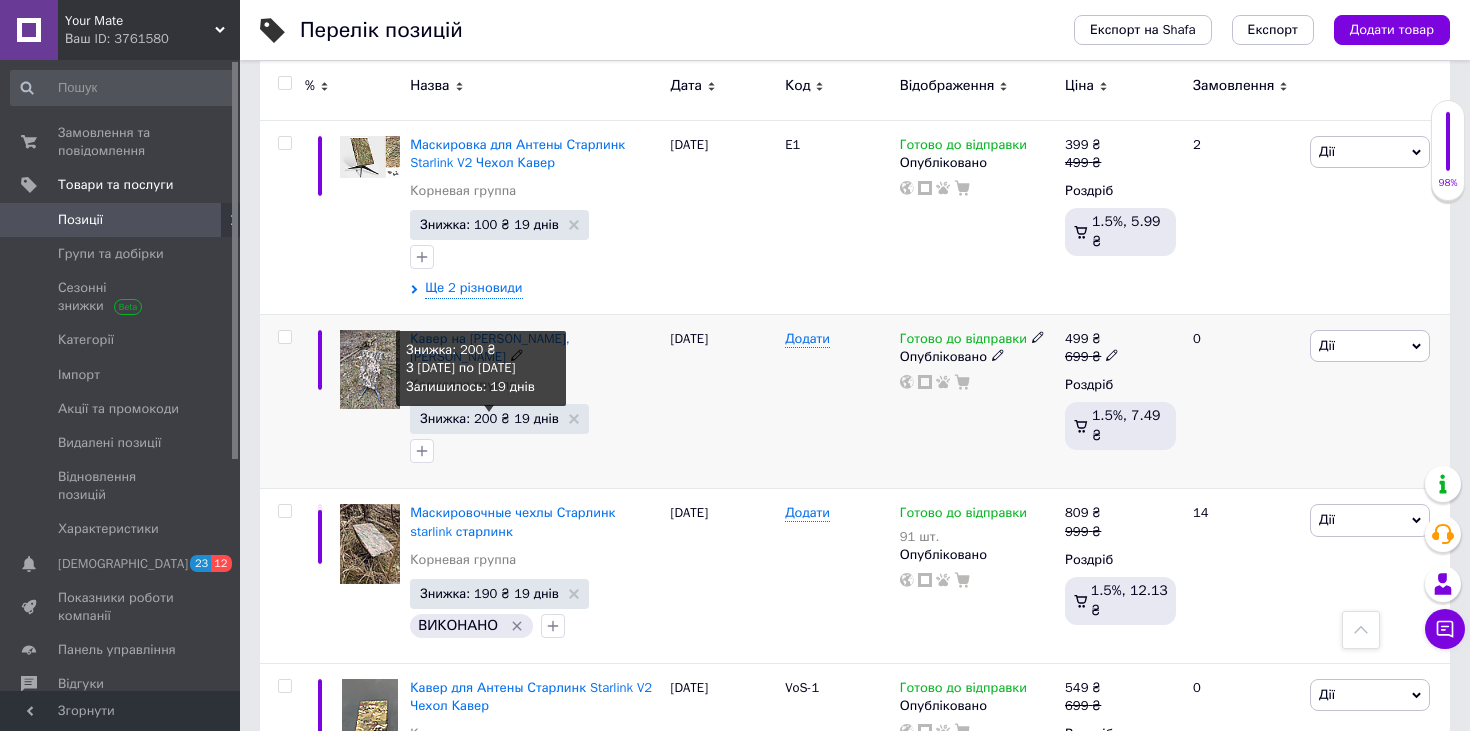 click on "Знижка: 200 ₴ 19 днів" at bounding box center [489, 418] 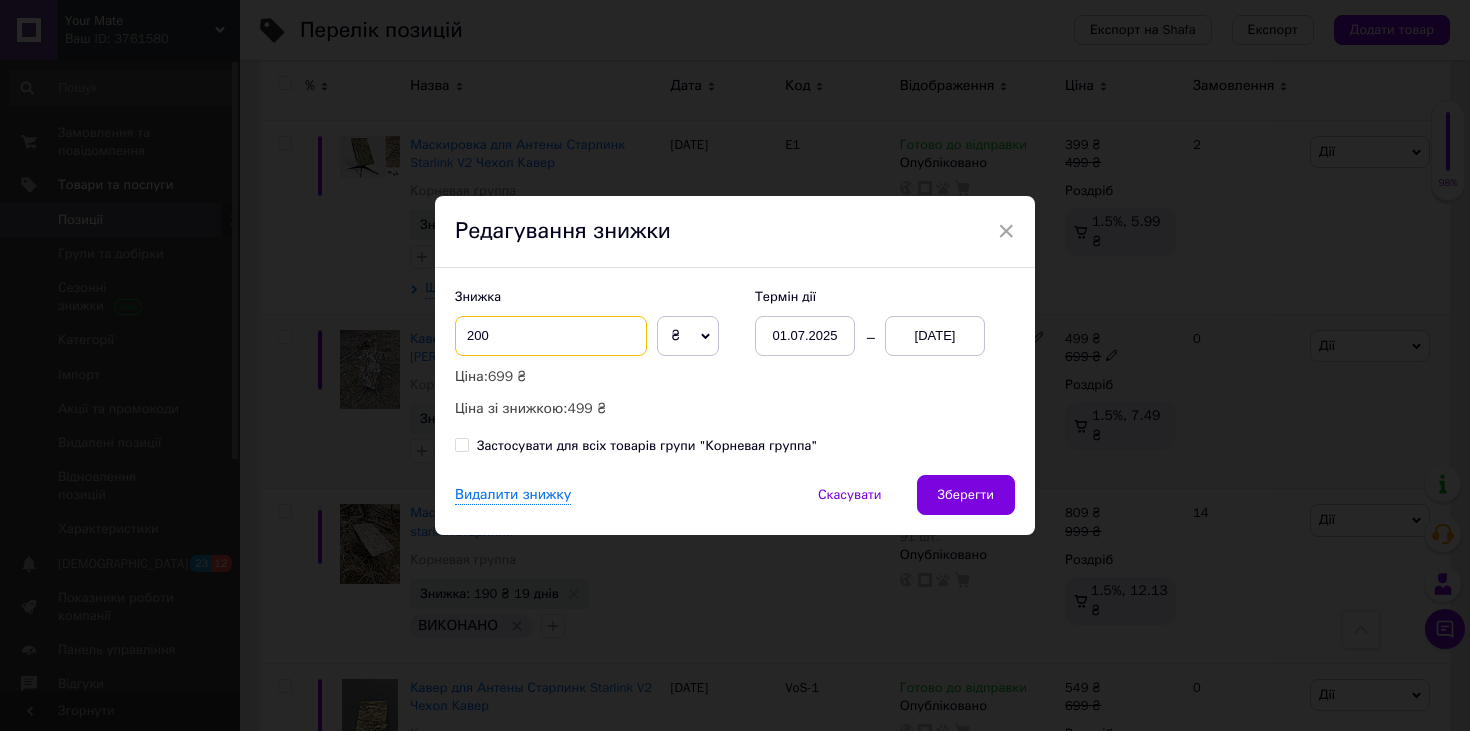 click on "200" at bounding box center [551, 336] 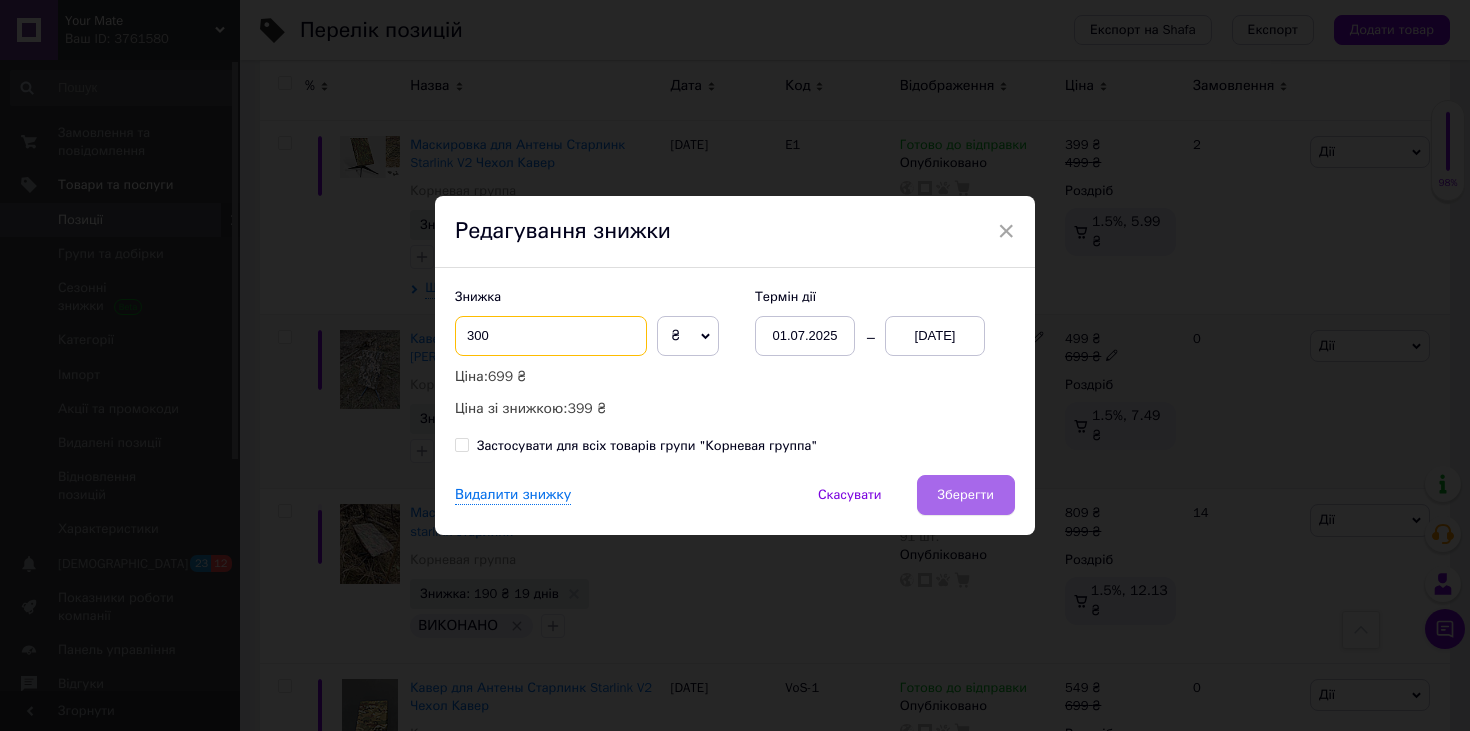 type on "300" 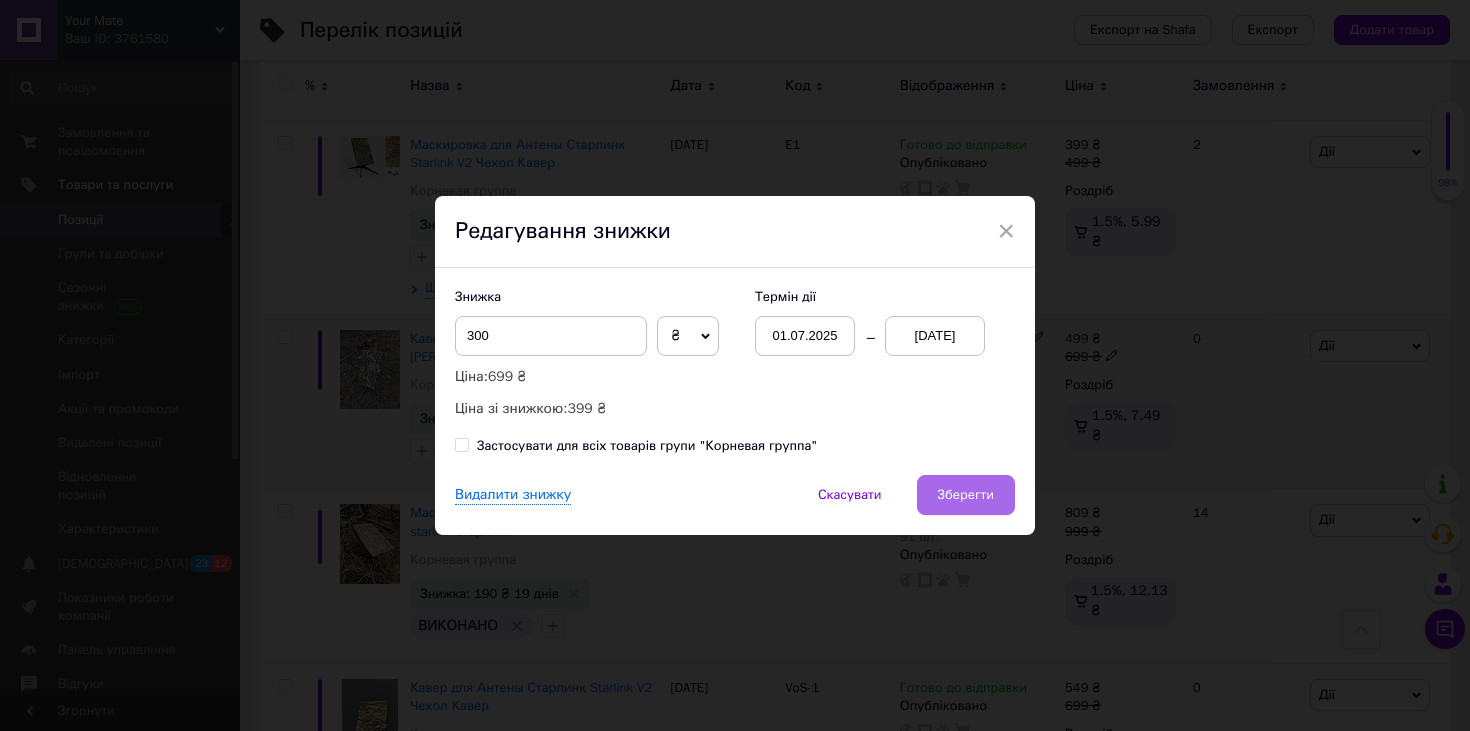 click on "Зберегти" at bounding box center [966, 495] 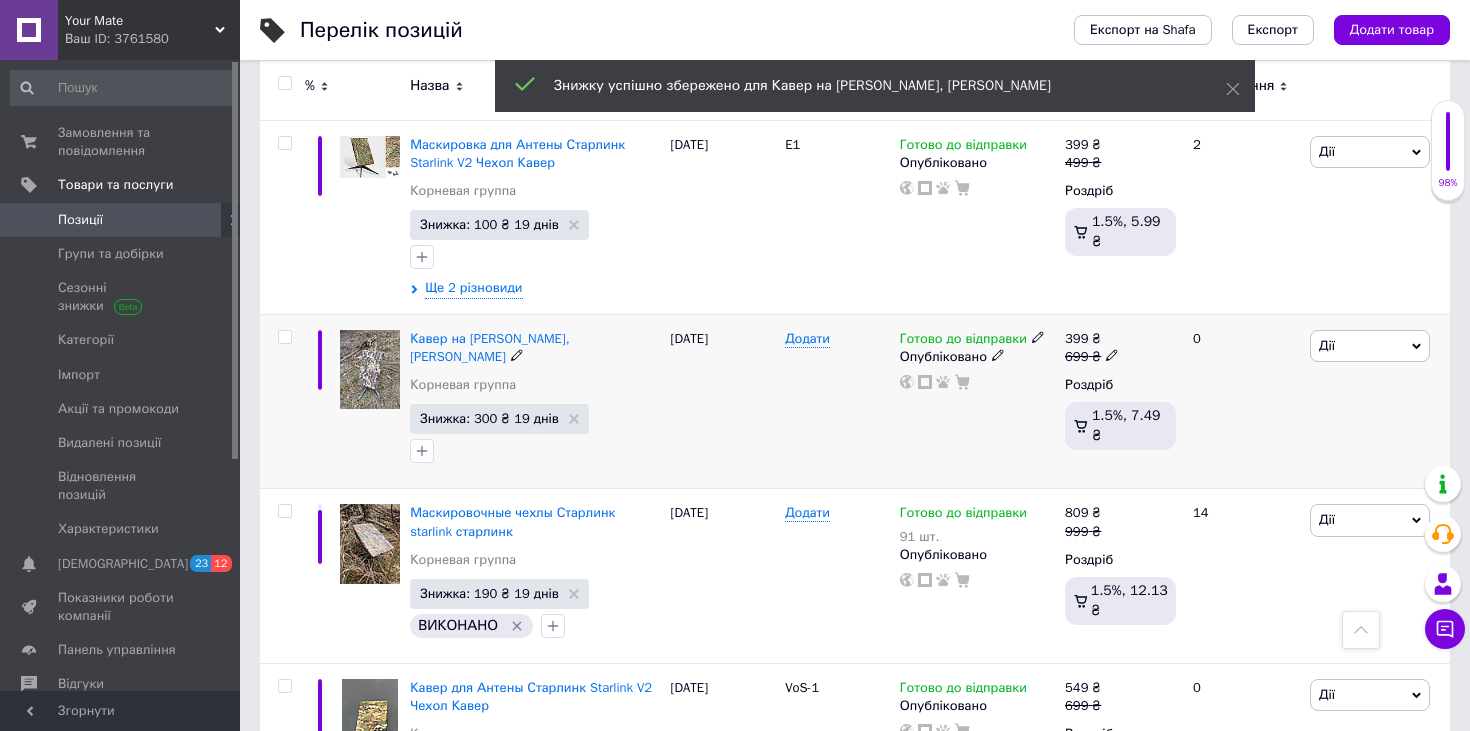 click 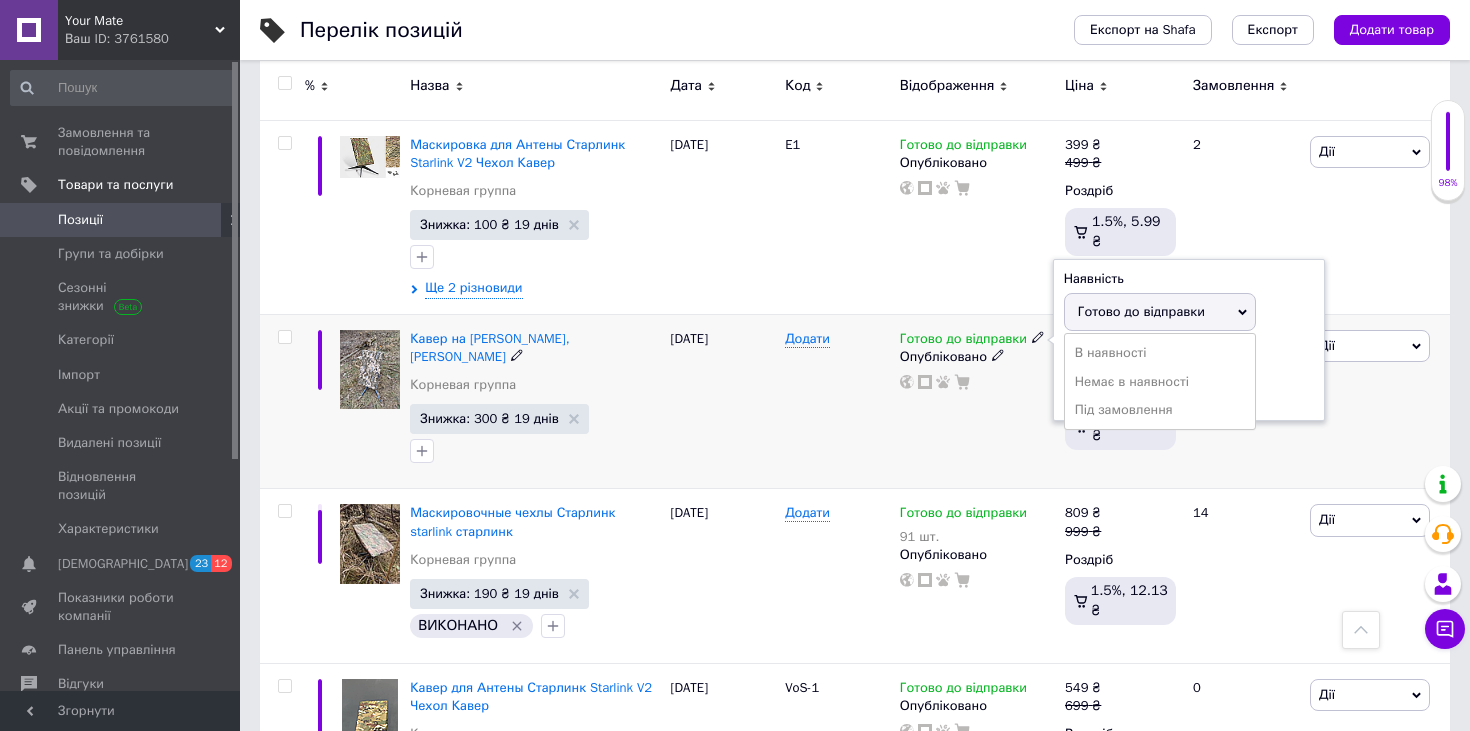 click on "Залишки" at bounding box center [1189, 355] 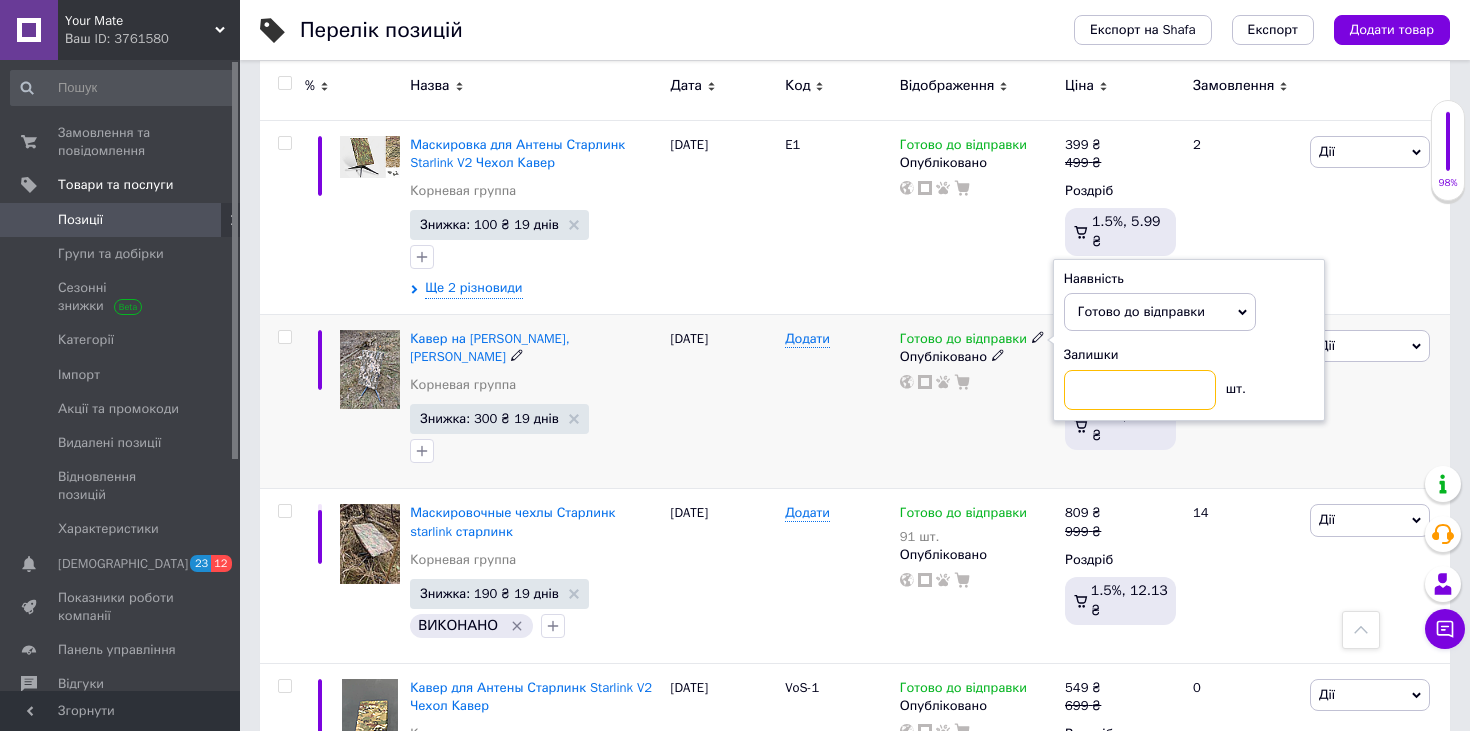 click at bounding box center (1140, 390) 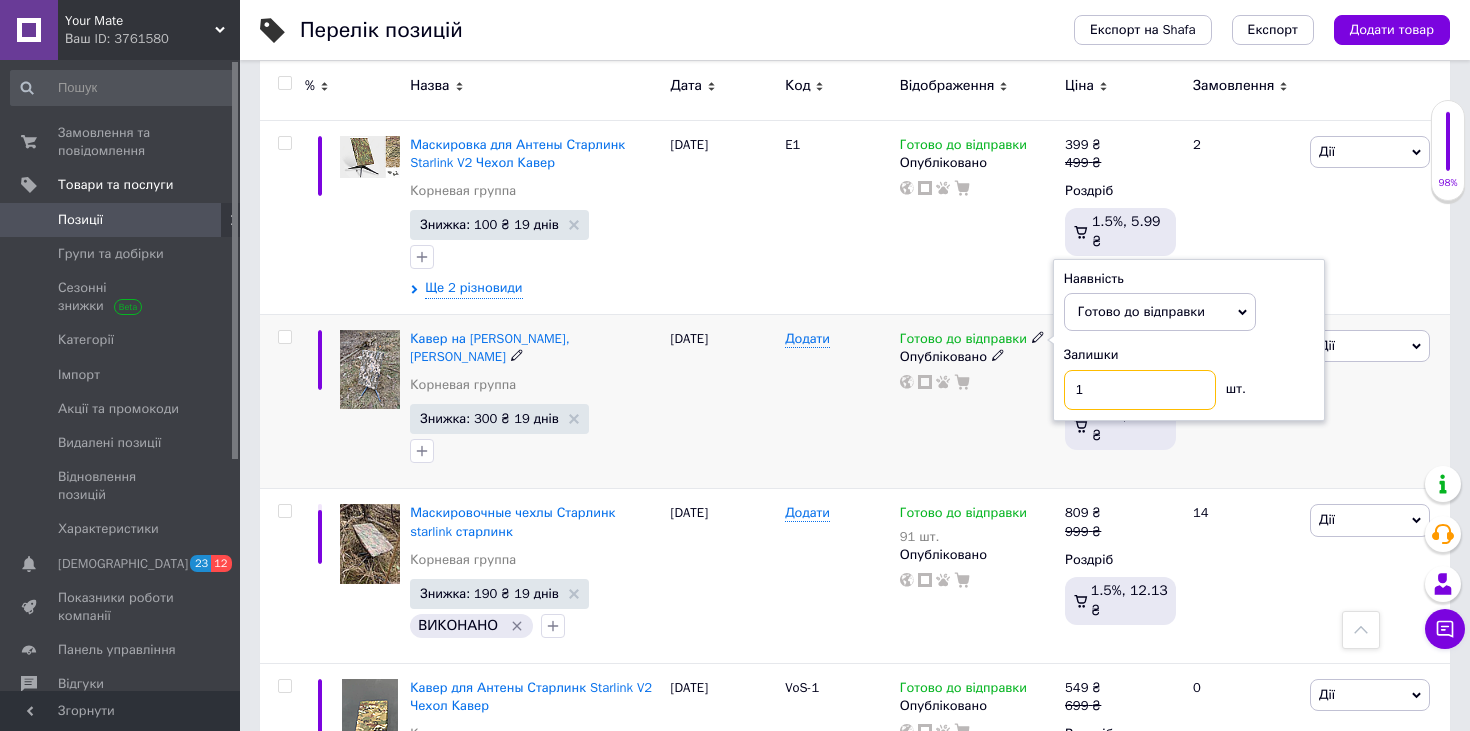 type on "1" 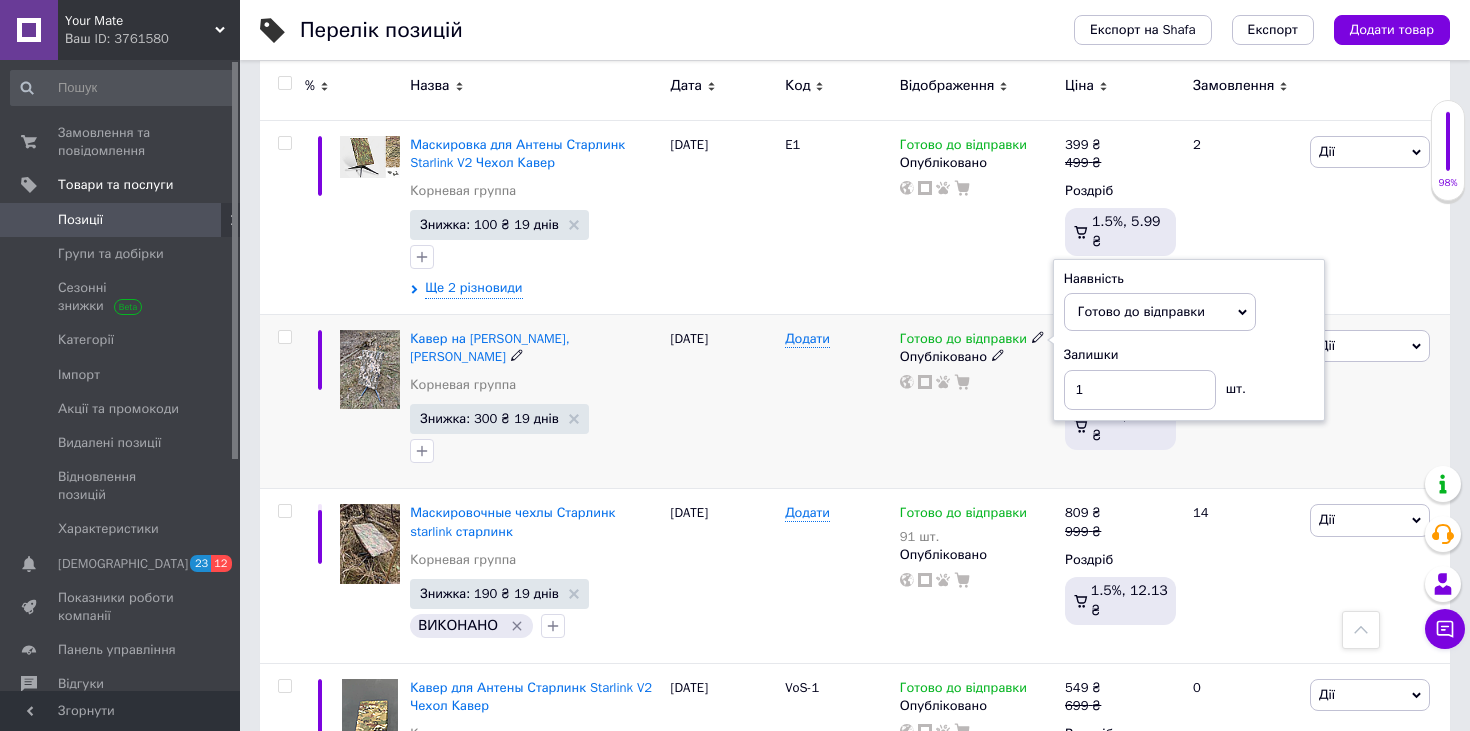 click on "Готово до відправки Наявність Готово до відправки В наявності Немає в наявності Під замовлення Залишки 1 шт. Опубліковано" at bounding box center [977, 401] 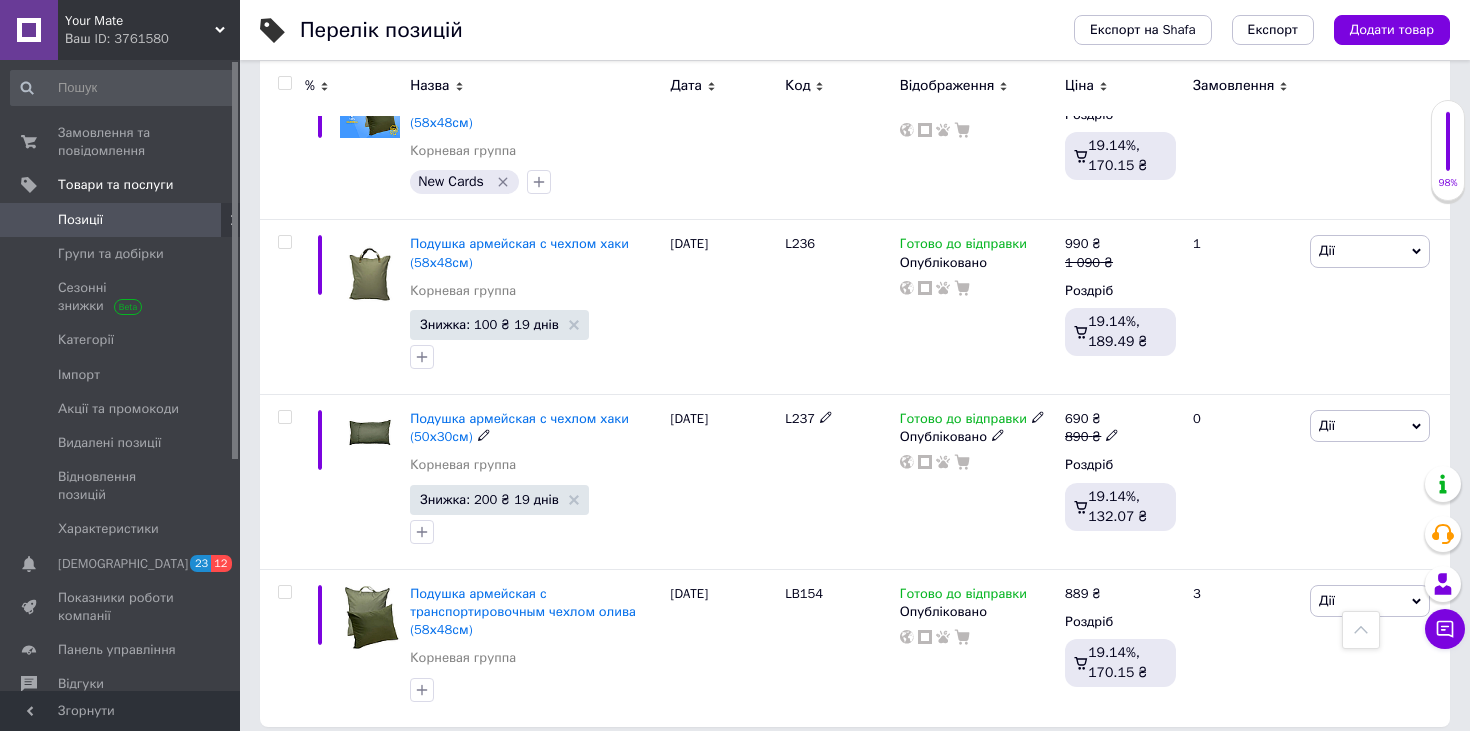 scroll, scrollTop: 15771, scrollLeft: 0, axis: vertical 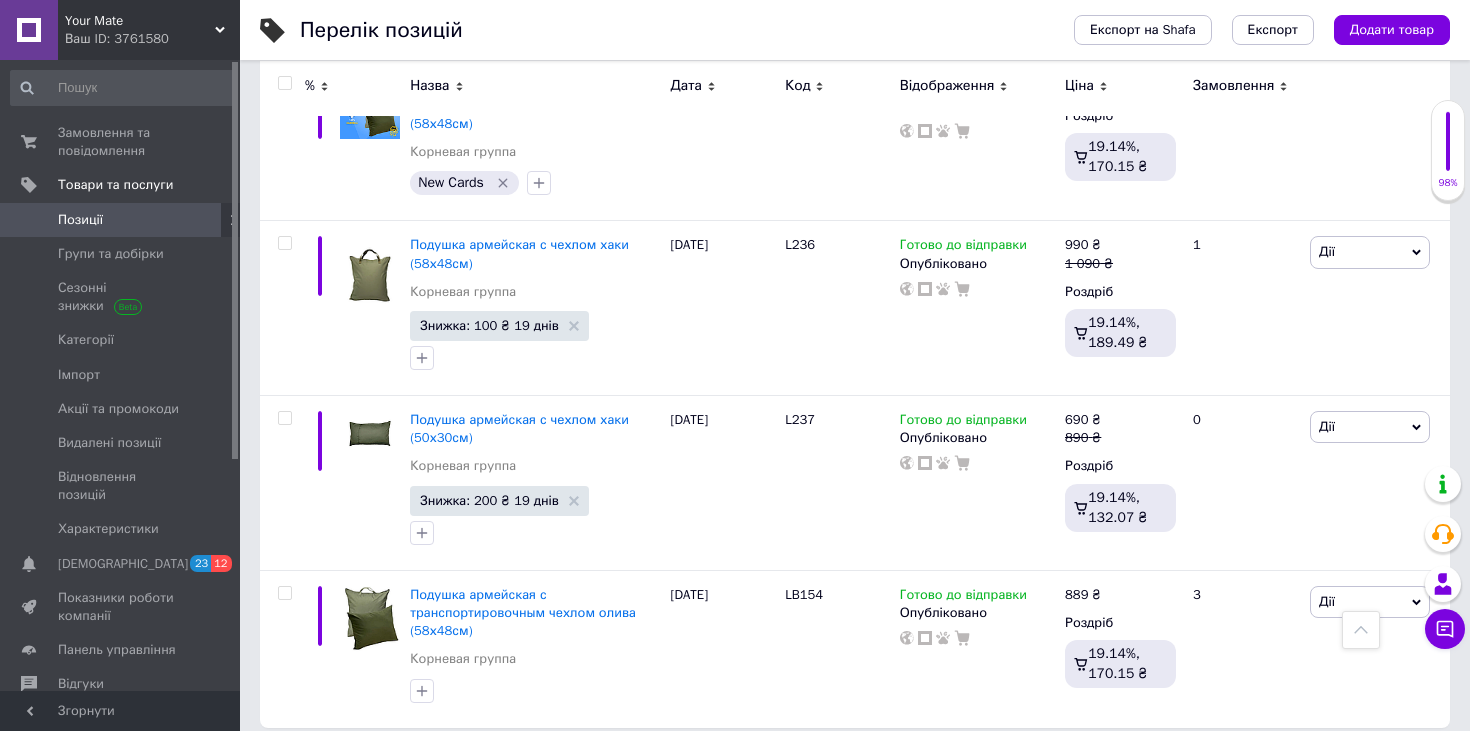click on "2" at bounding box center (327, 769) 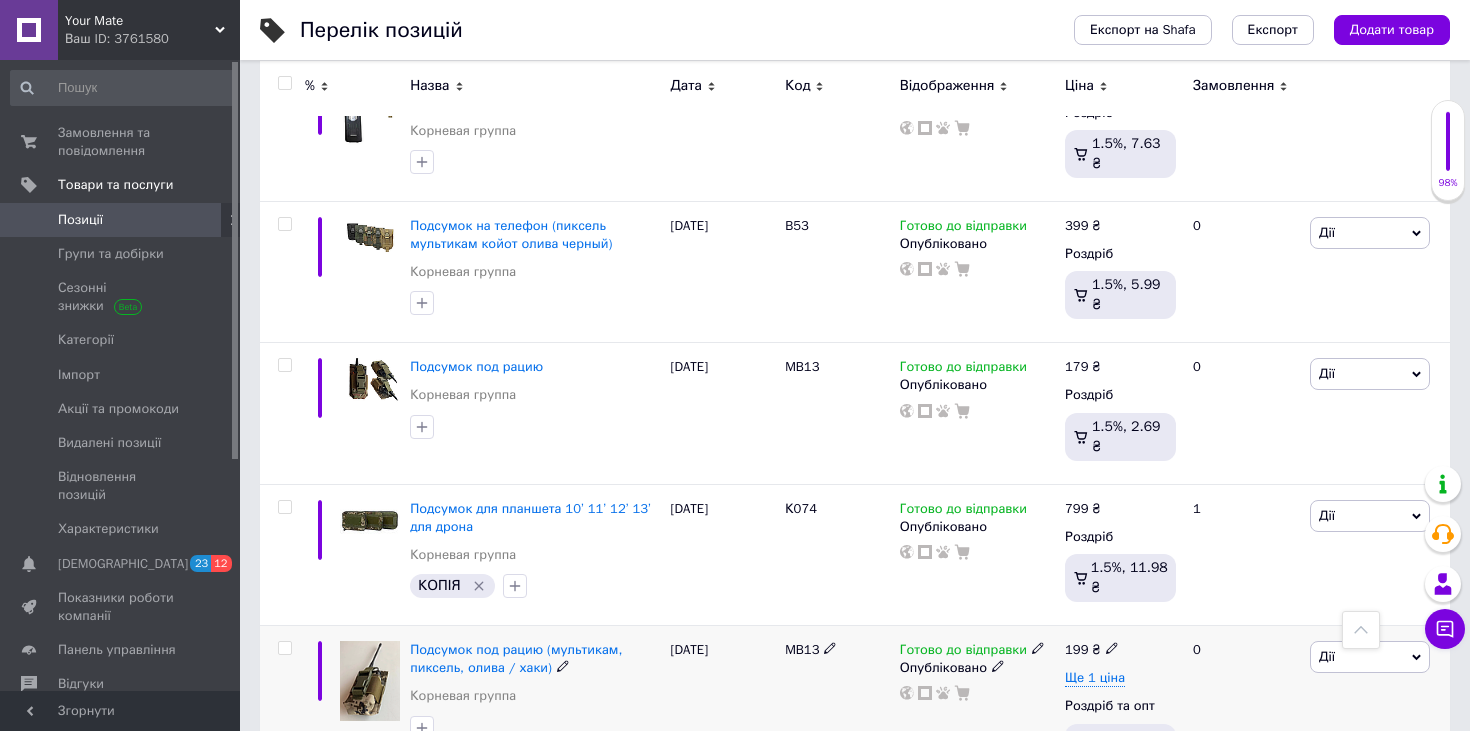 click on "Ще 2 різновиди" at bounding box center [473, 759] 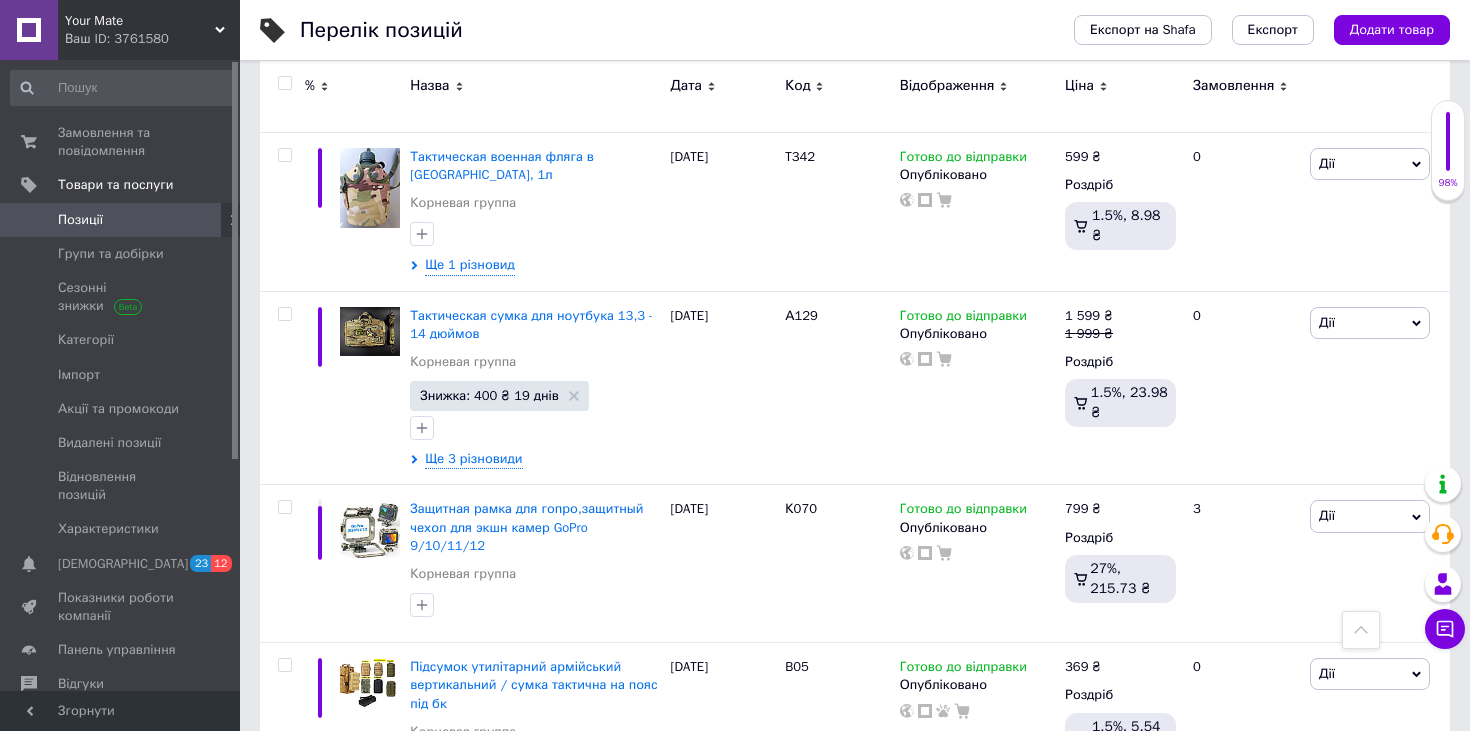 scroll, scrollTop: 167, scrollLeft: 0, axis: vertical 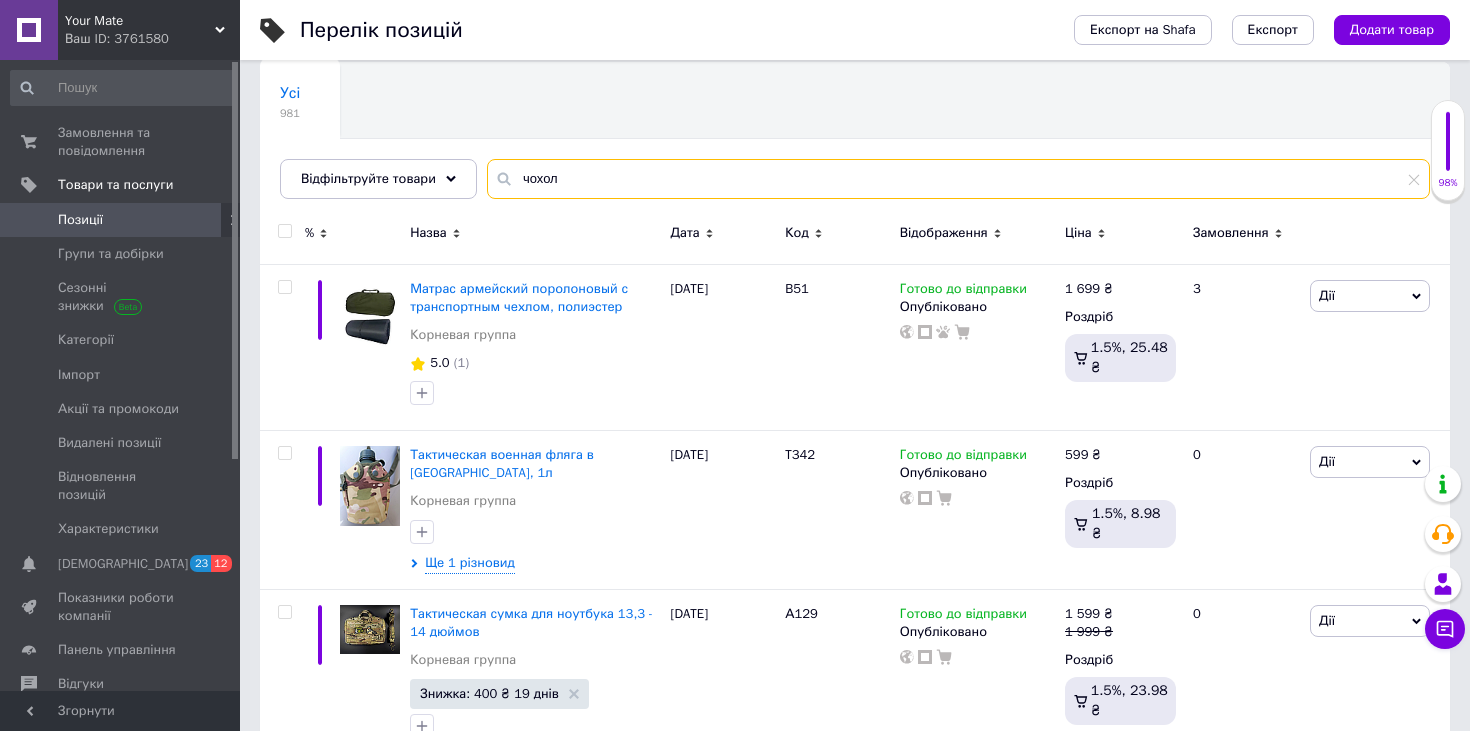 click on "чохол" at bounding box center (958, 179) 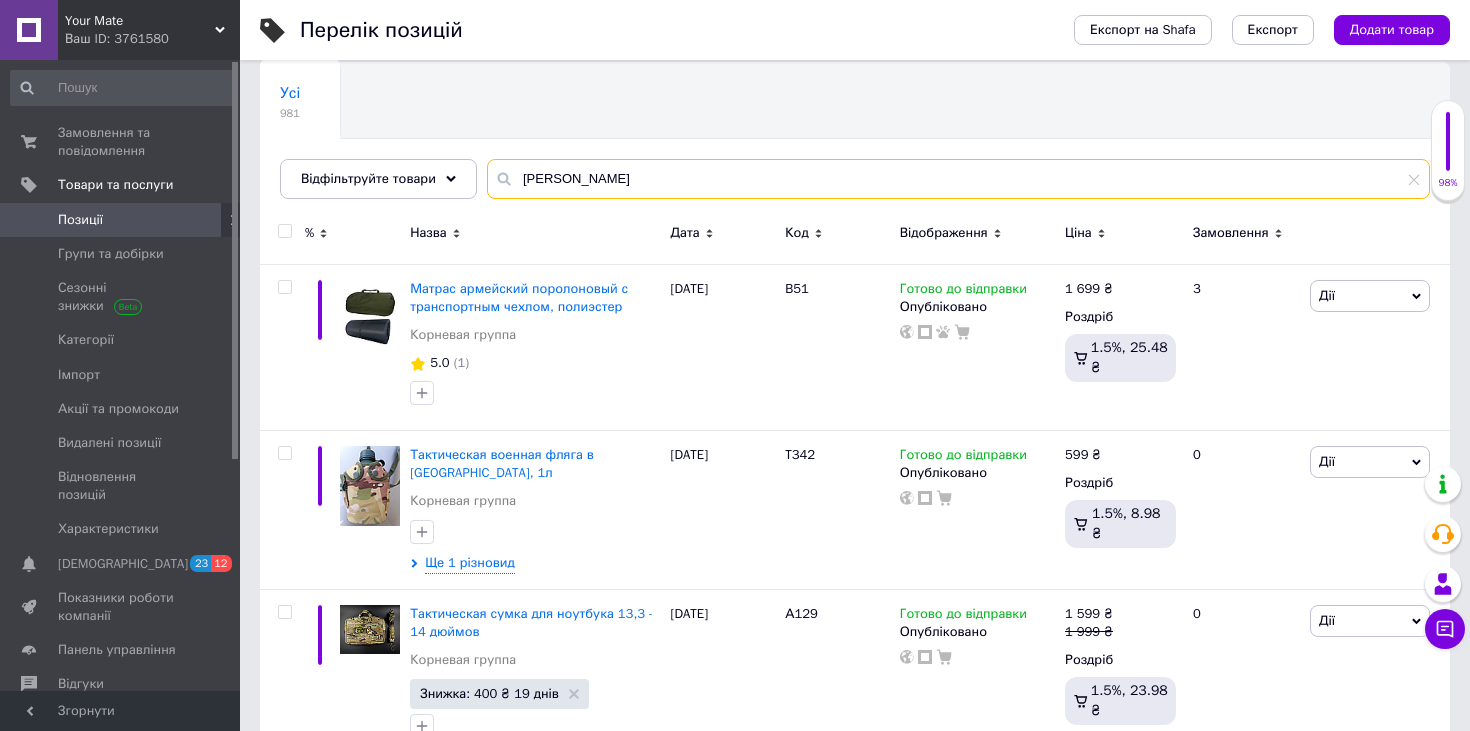 type on "чохол роутер" 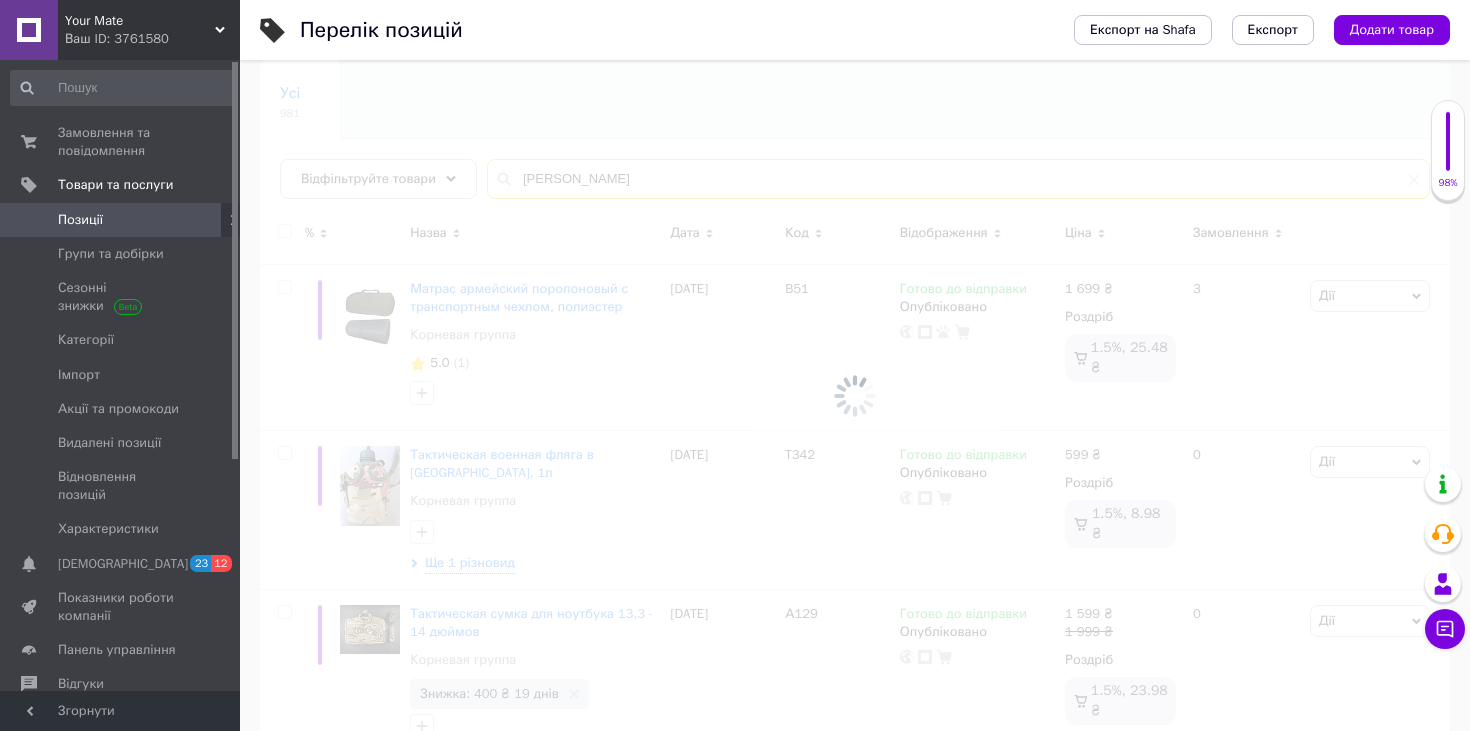 scroll, scrollTop: 0, scrollLeft: 0, axis: both 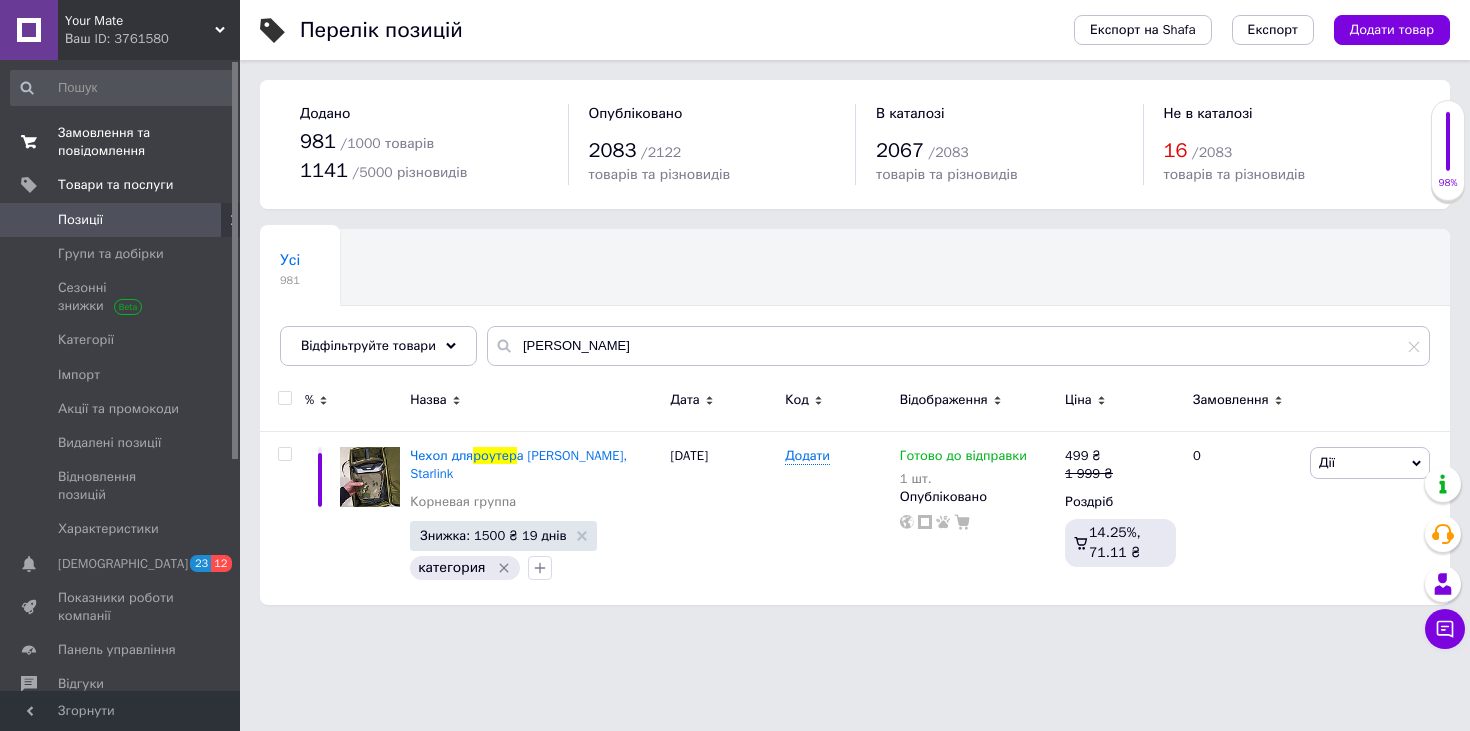click on "Замовлення та повідомлення" at bounding box center (121, 142) 